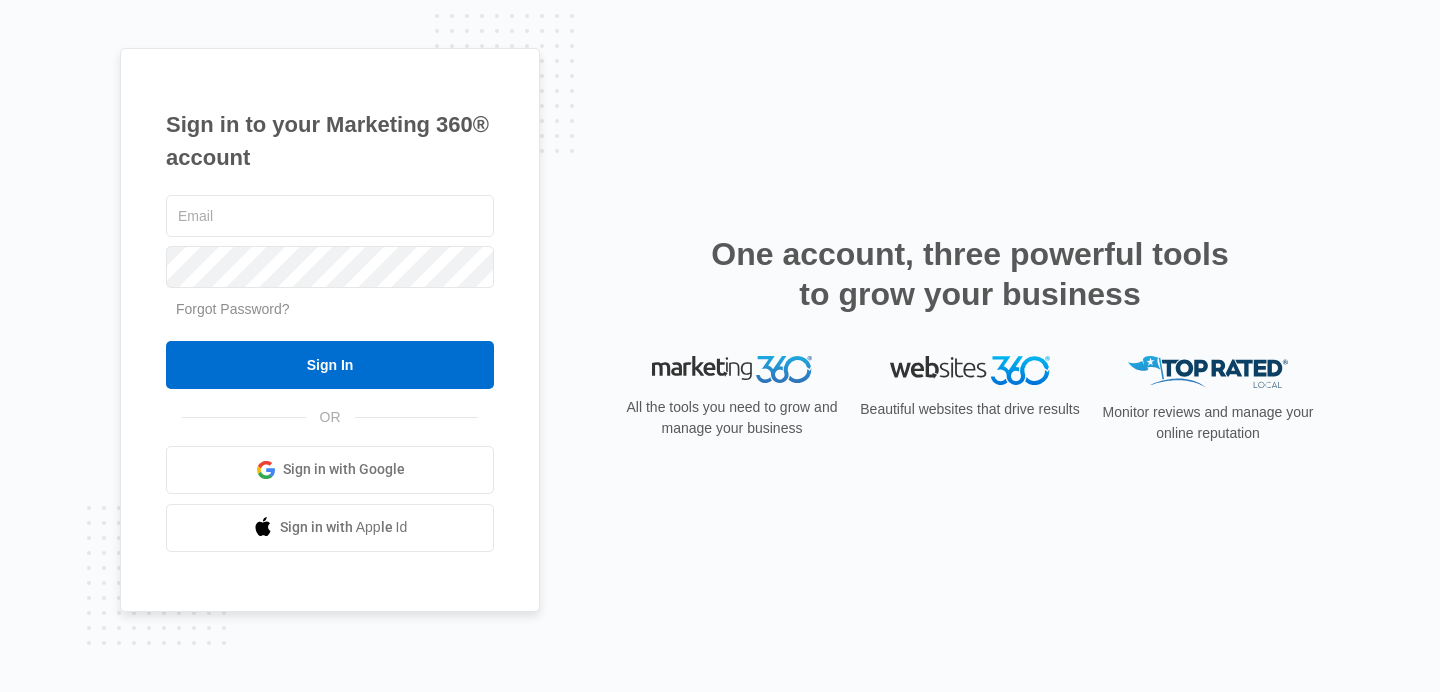 scroll, scrollTop: 0, scrollLeft: 0, axis: both 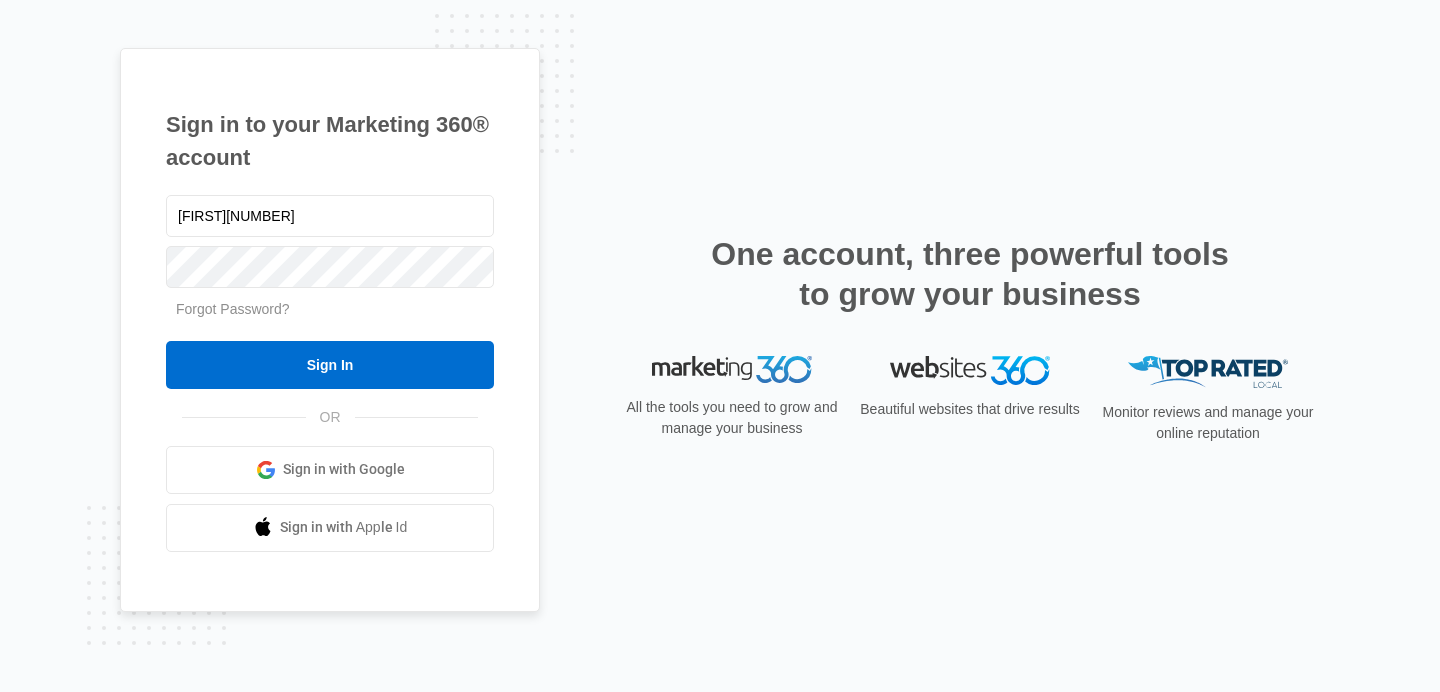 type on "[EMAIL]" 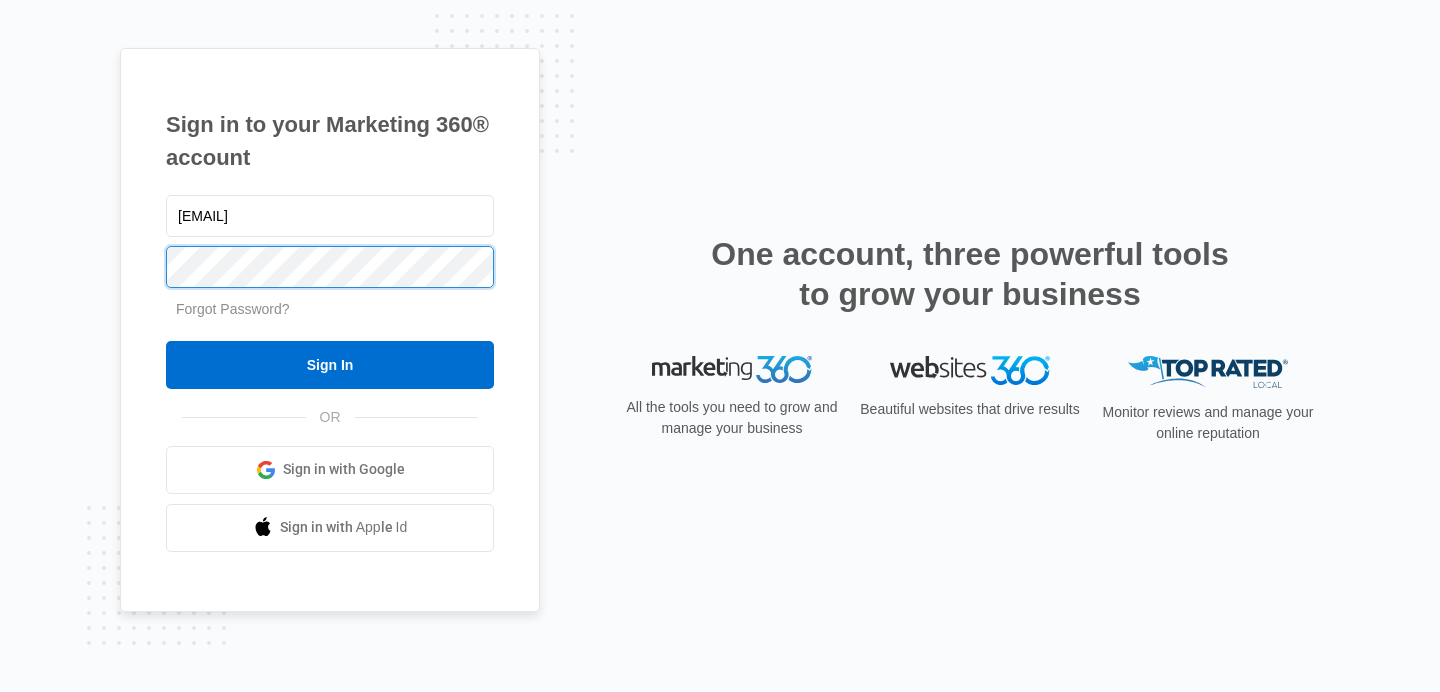 click on "Sign In" at bounding box center (330, 365) 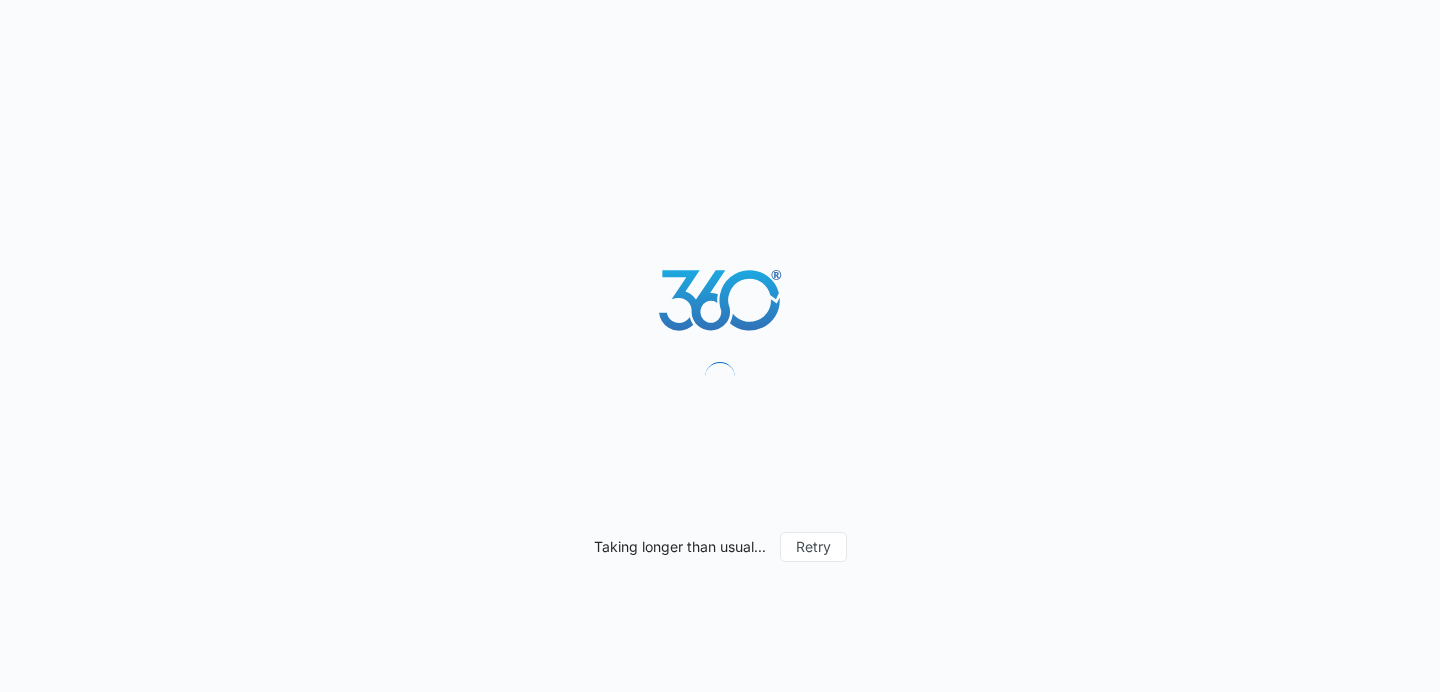 scroll, scrollTop: 0, scrollLeft: 0, axis: both 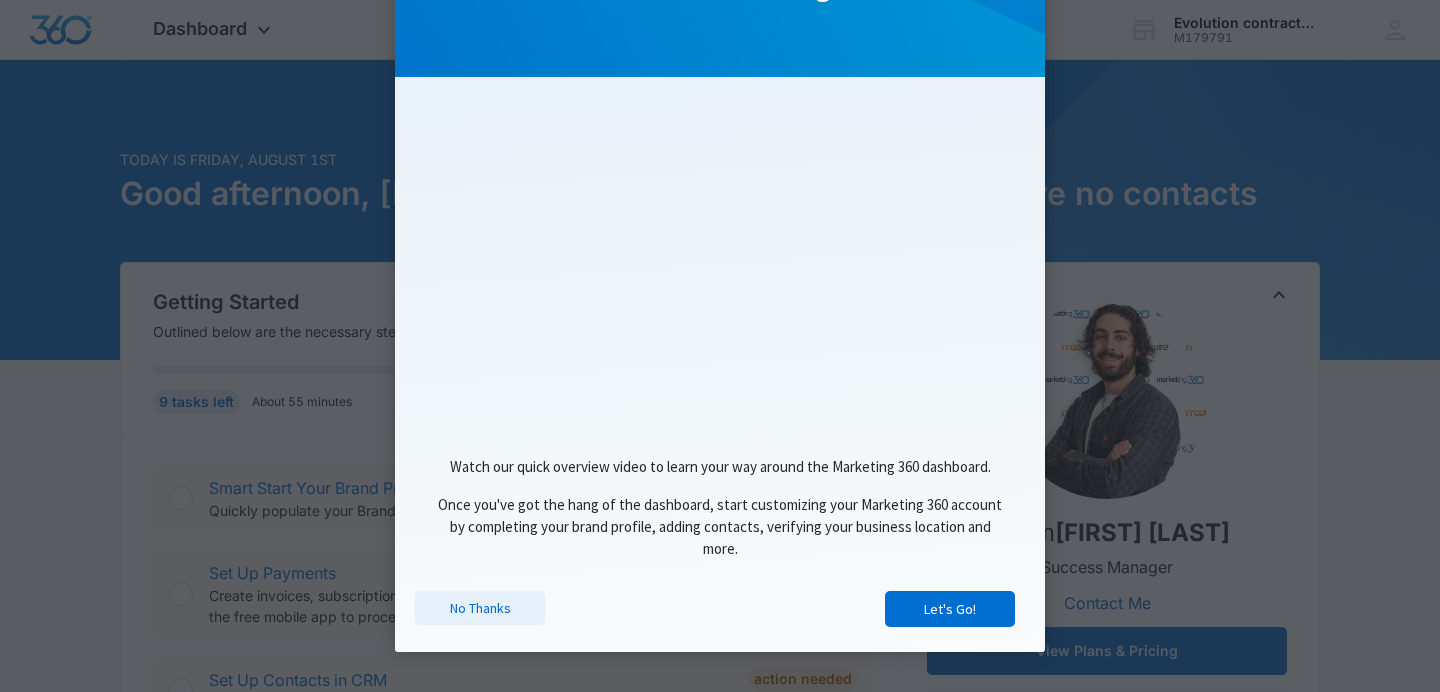 click on "No Thanks" at bounding box center [480, 608] 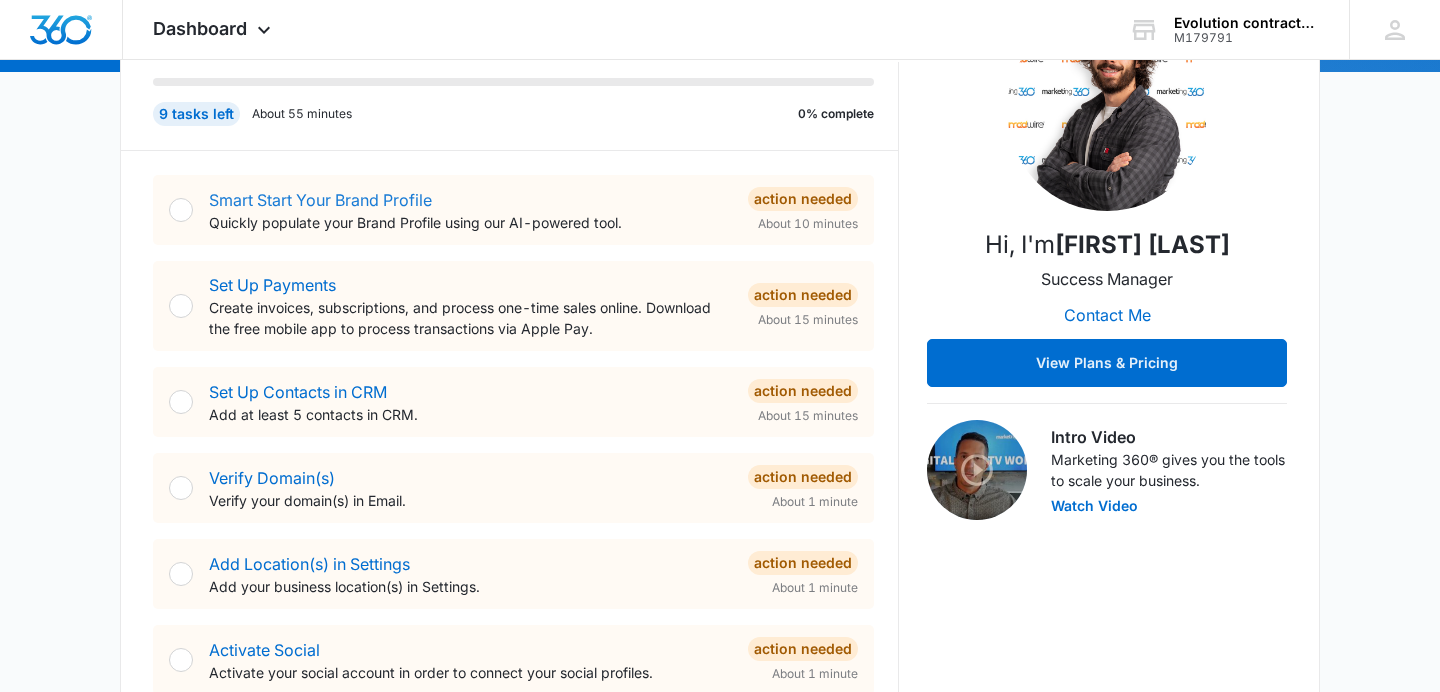 scroll, scrollTop: 292, scrollLeft: 0, axis: vertical 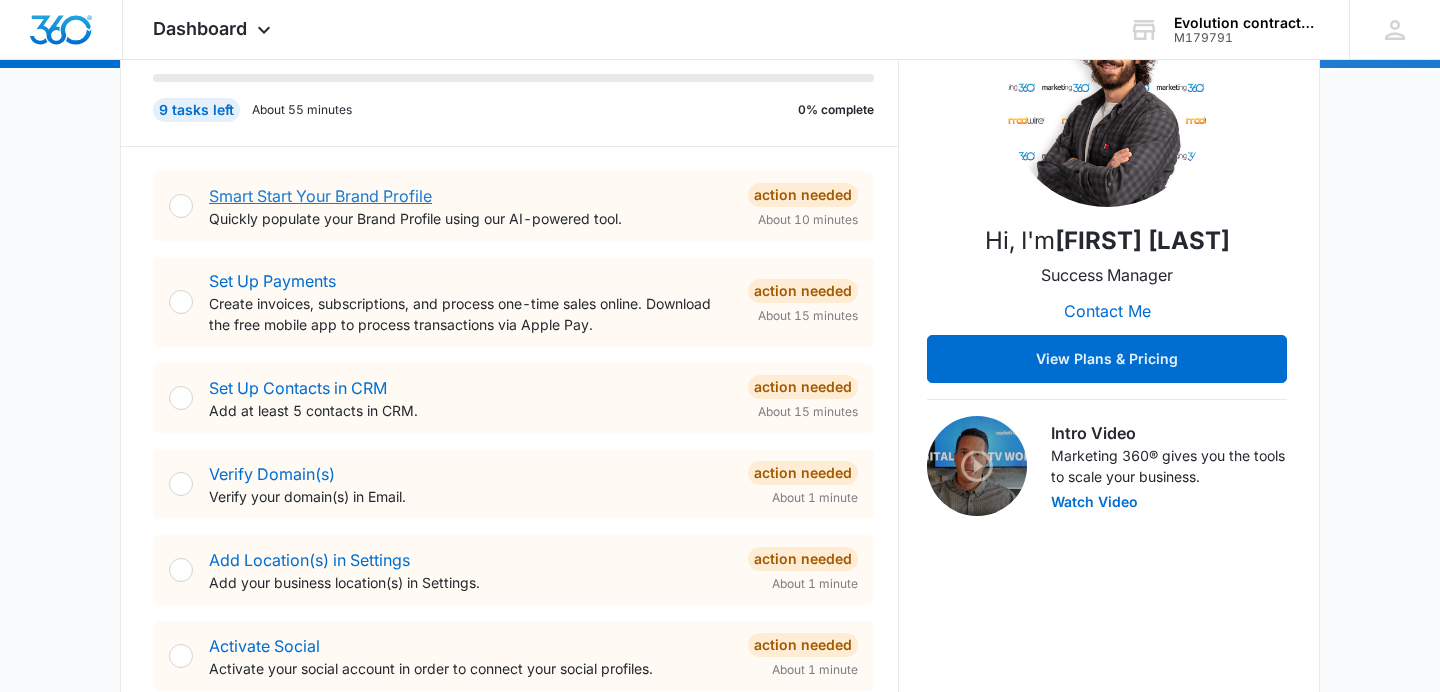 click on "Smart Start Your Brand Profile" at bounding box center (320, 196) 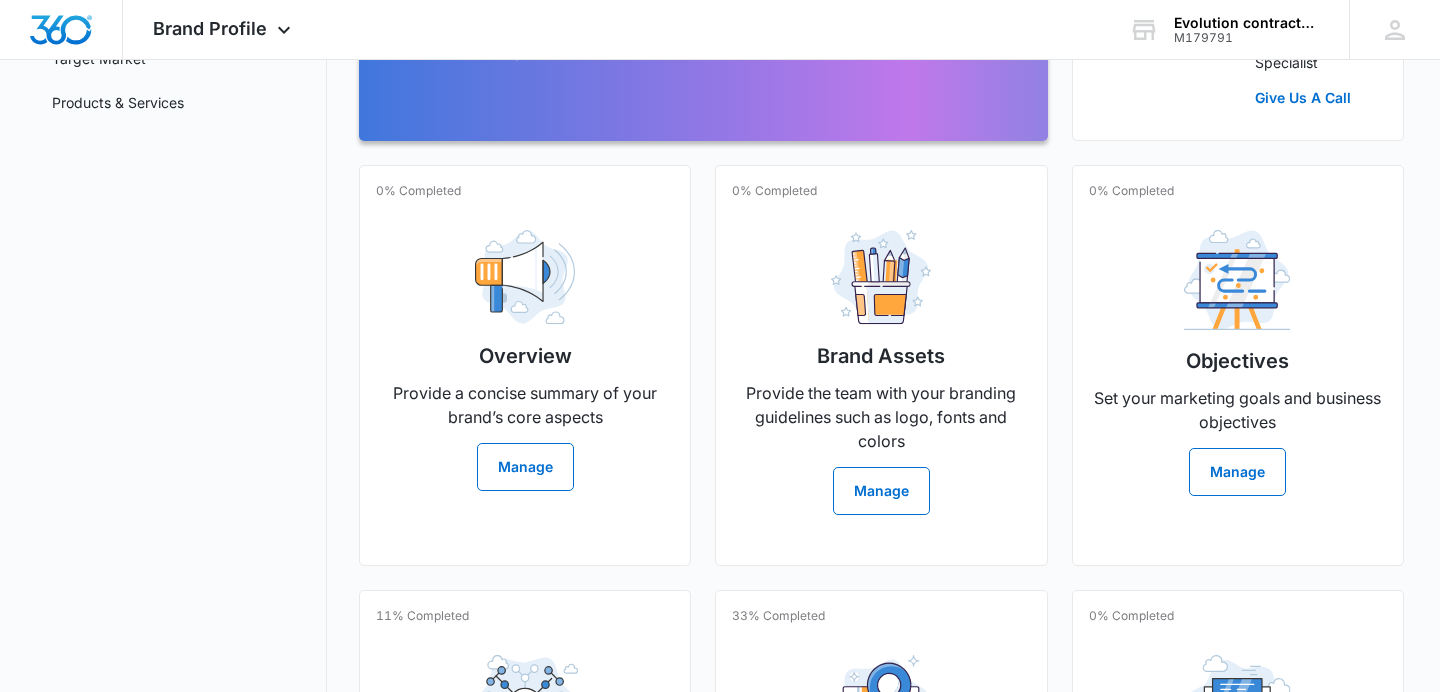 scroll, scrollTop: 373, scrollLeft: 0, axis: vertical 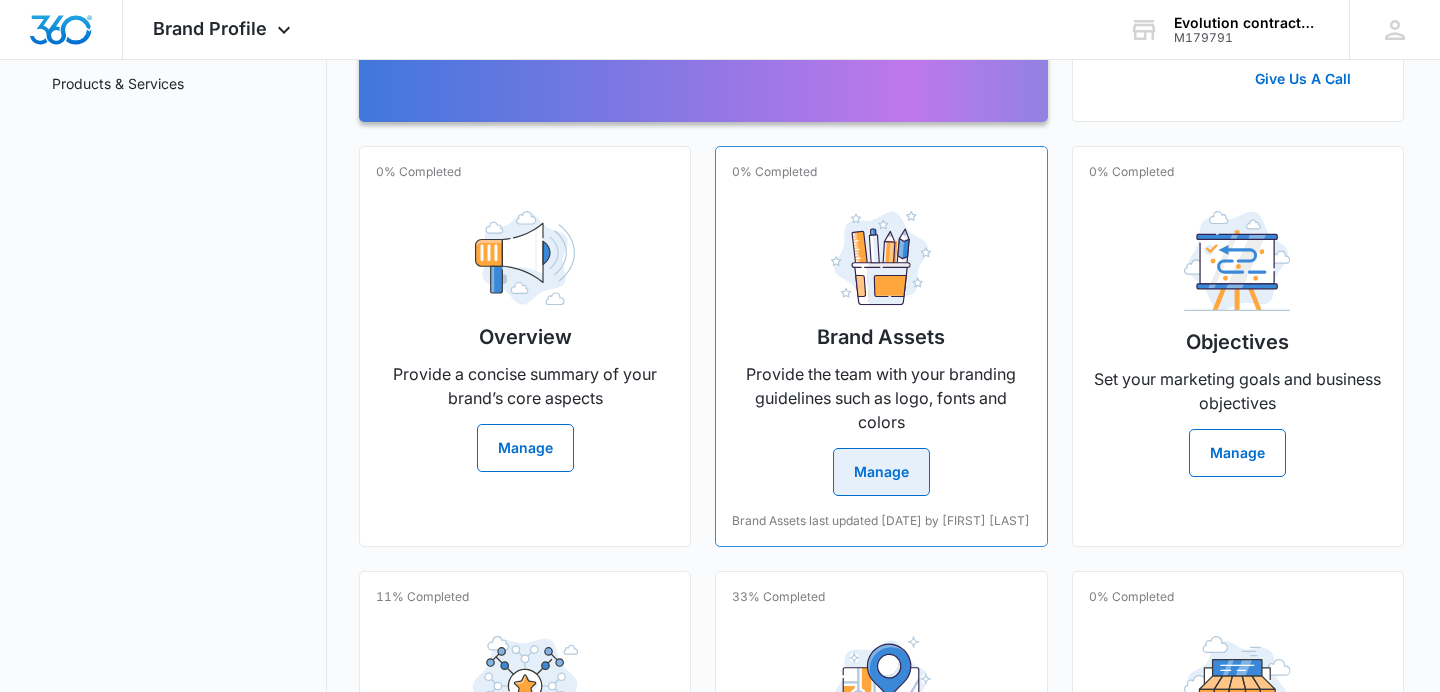 click on "Manage" at bounding box center [881, 472] 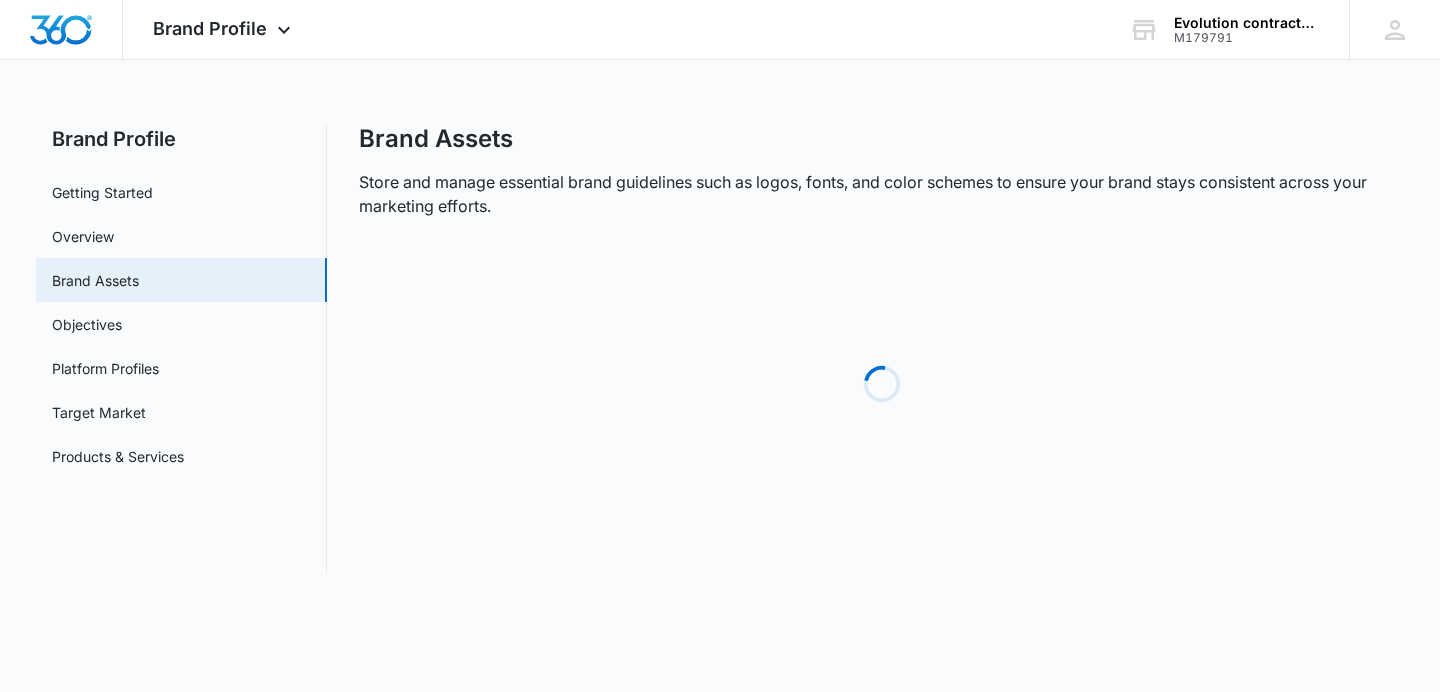 scroll, scrollTop: 0, scrollLeft: 0, axis: both 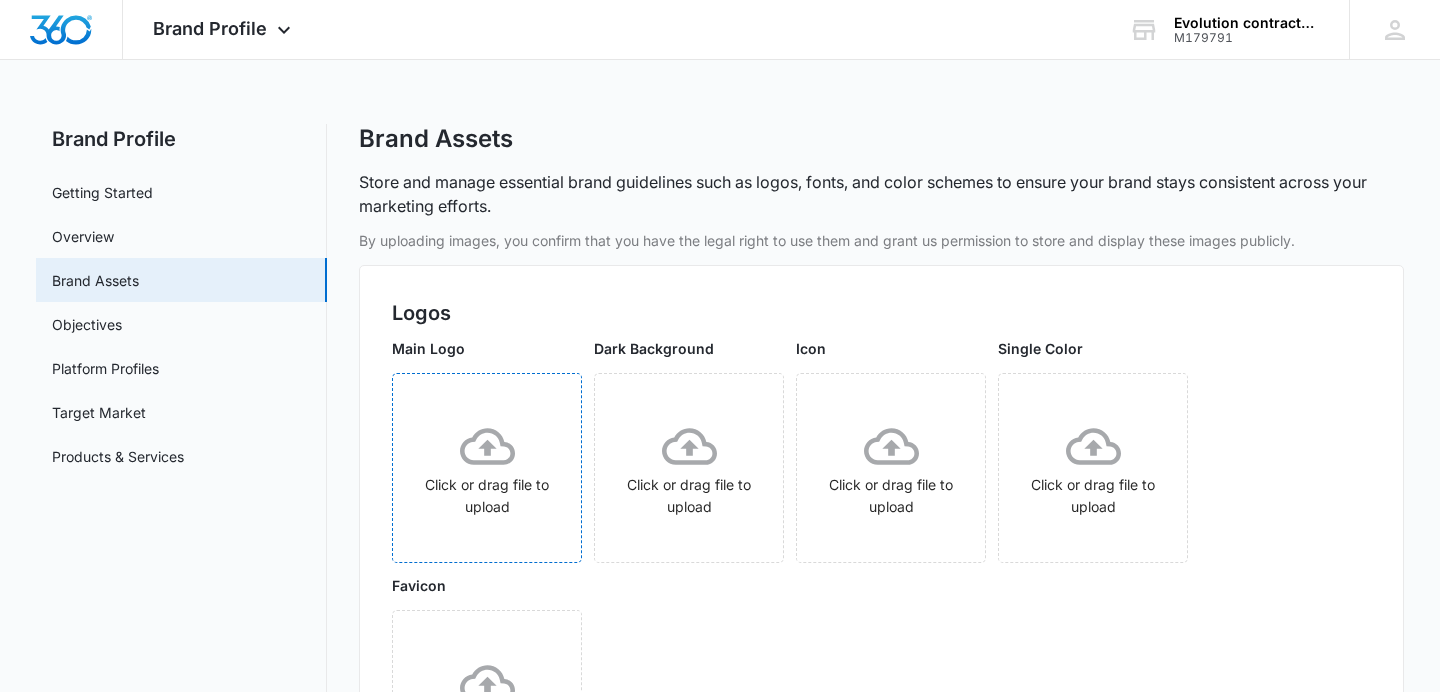 click on "Click or drag file to upload" at bounding box center (487, 468) 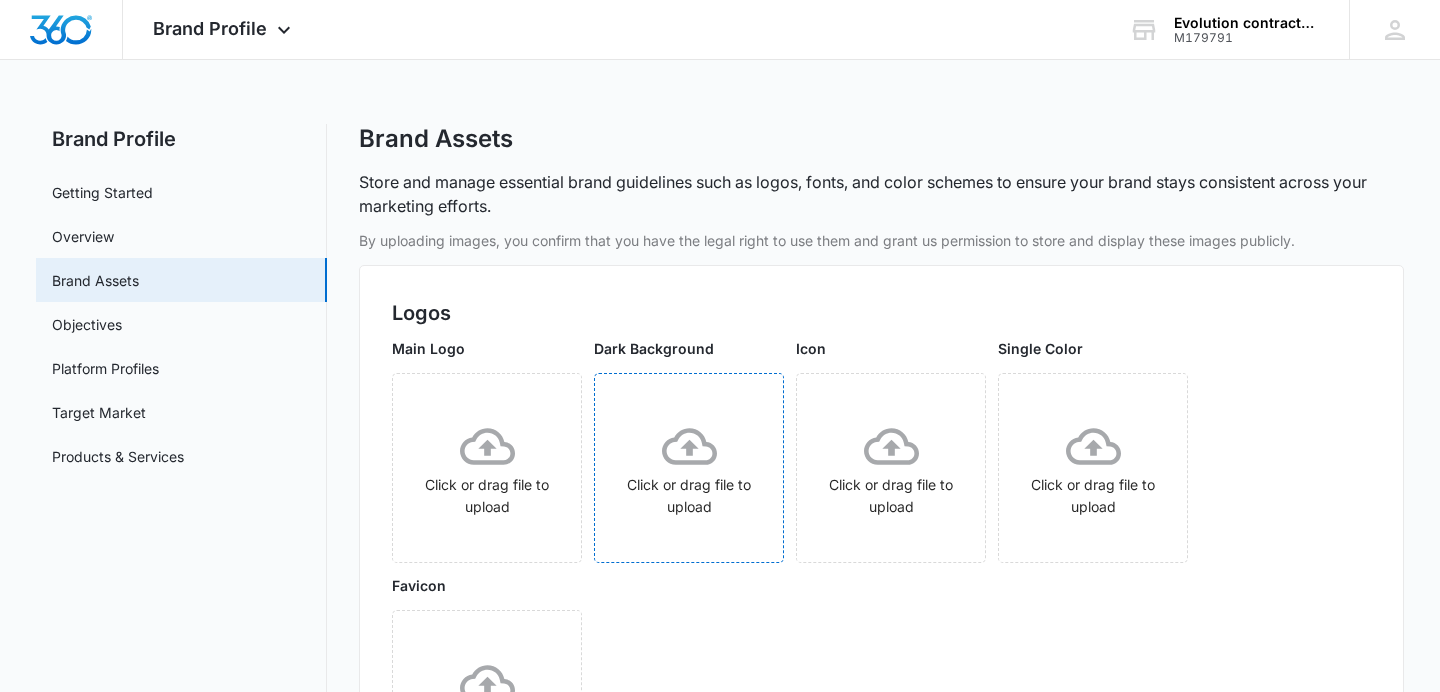 click on "Click or drag file to upload" at bounding box center (689, 468) 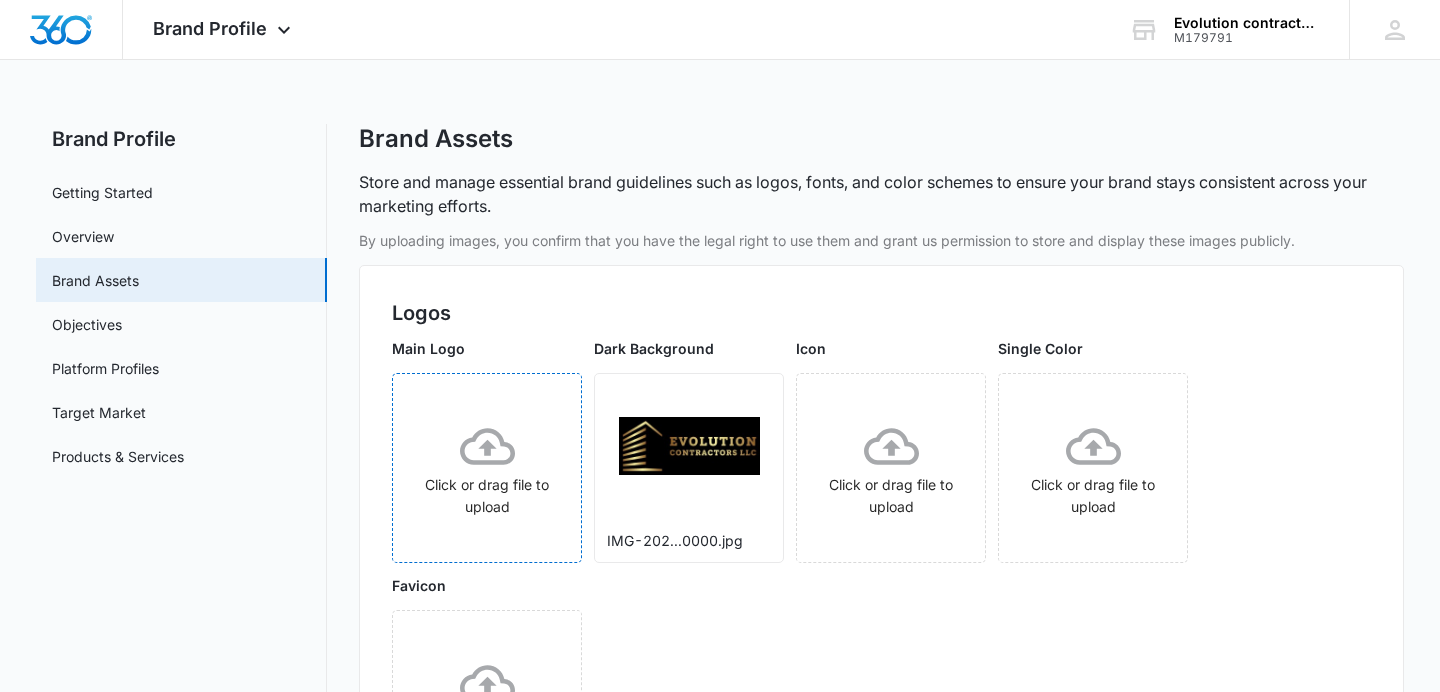 click on "Click or drag file to upload" at bounding box center [487, 468] 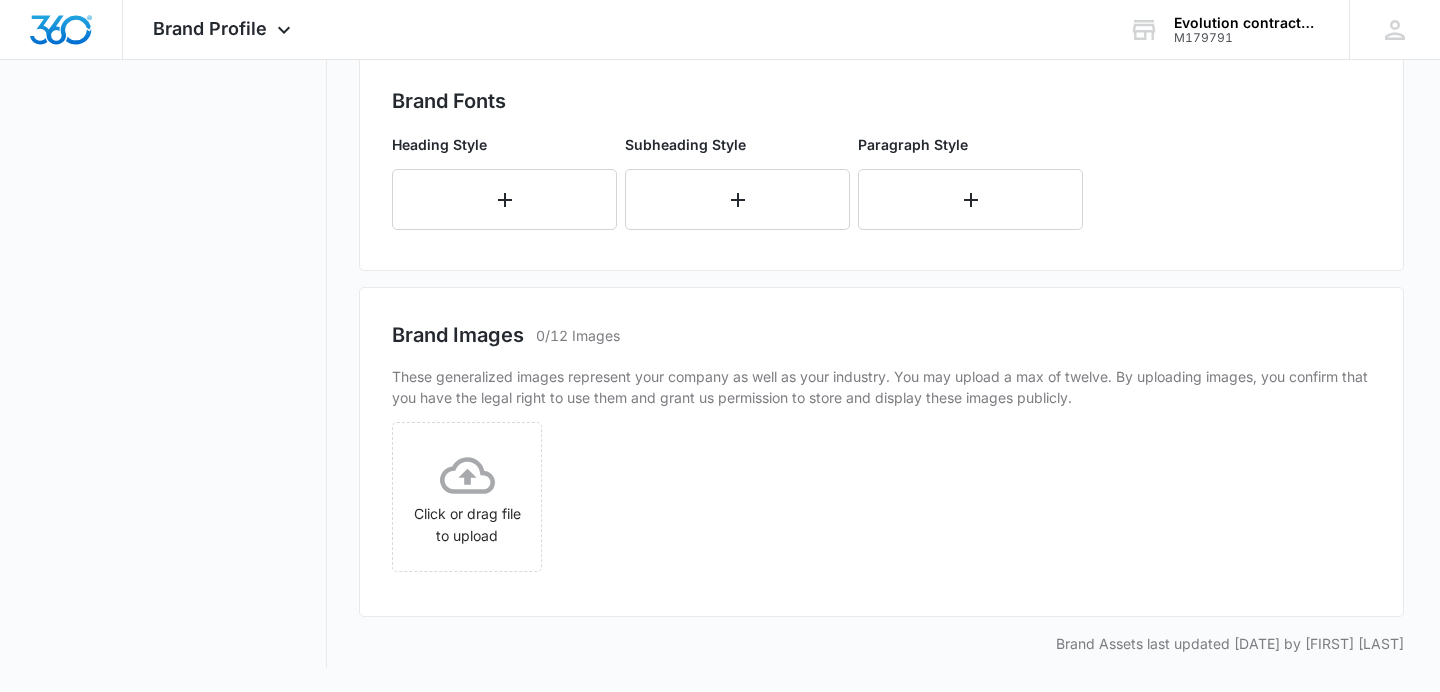 scroll, scrollTop: 0, scrollLeft: 0, axis: both 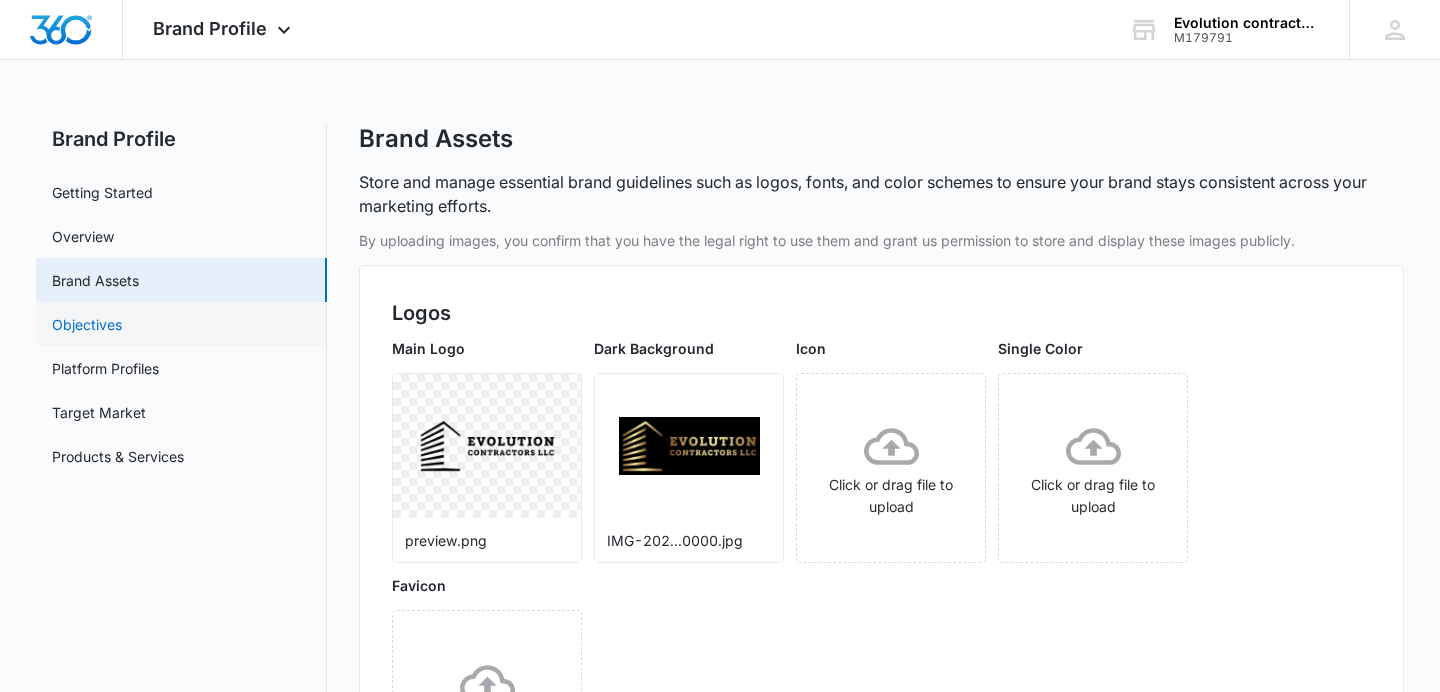 click on "Objectives" at bounding box center [87, 324] 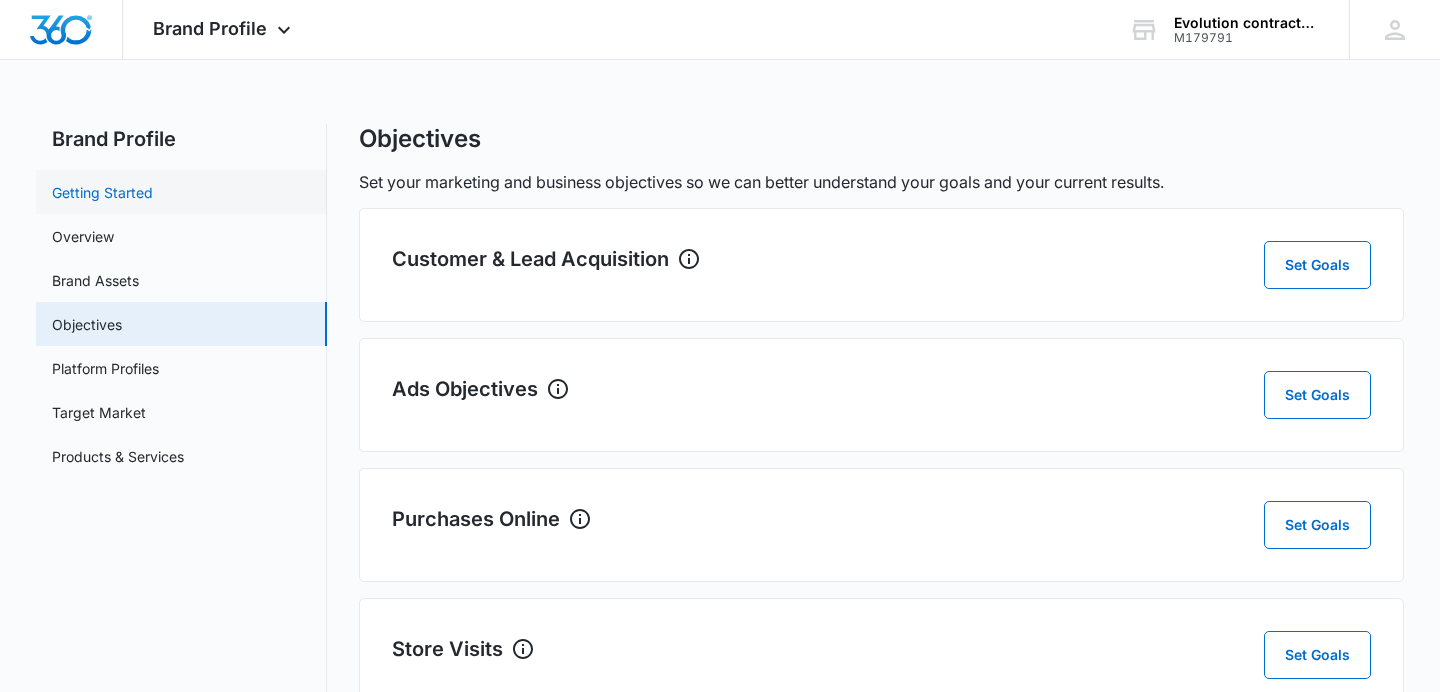 click on "Getting Started" at bounding box center [102, 192] 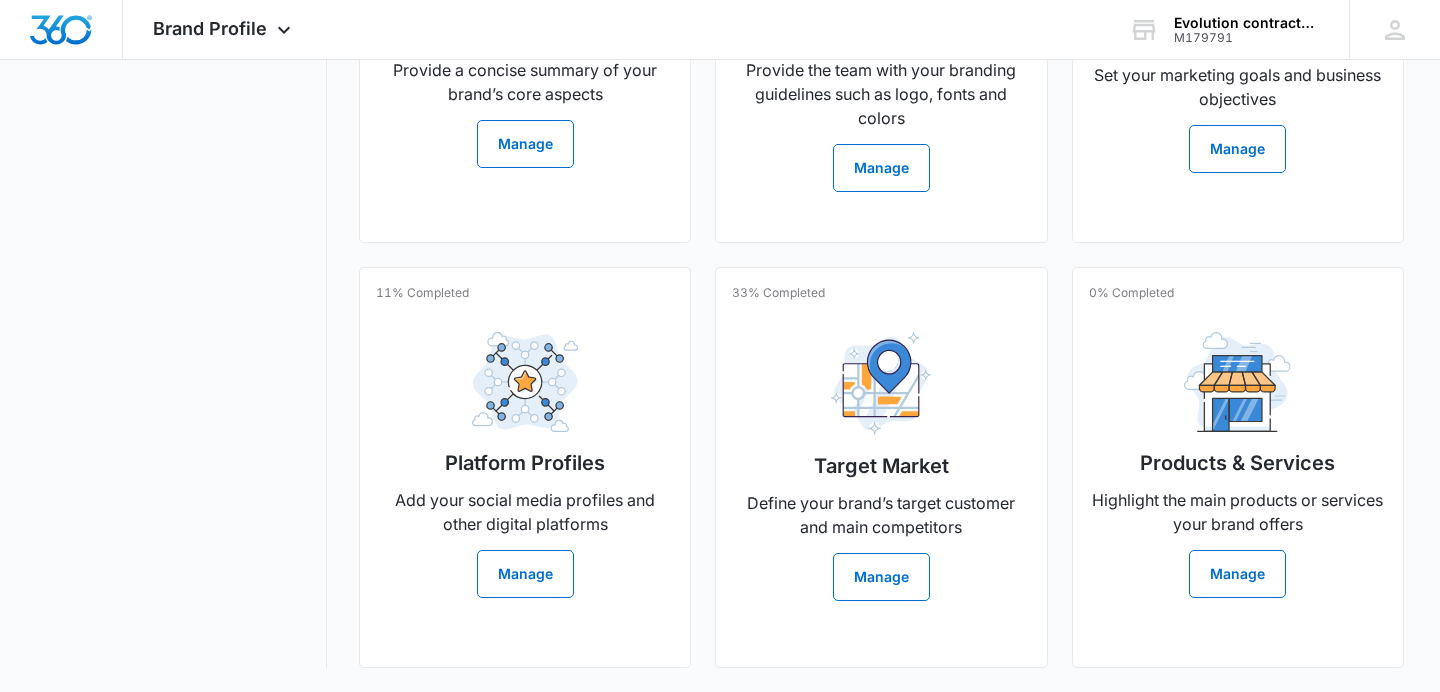 scroll, scrollTop: 0, scrollLeft: 0, axis: both 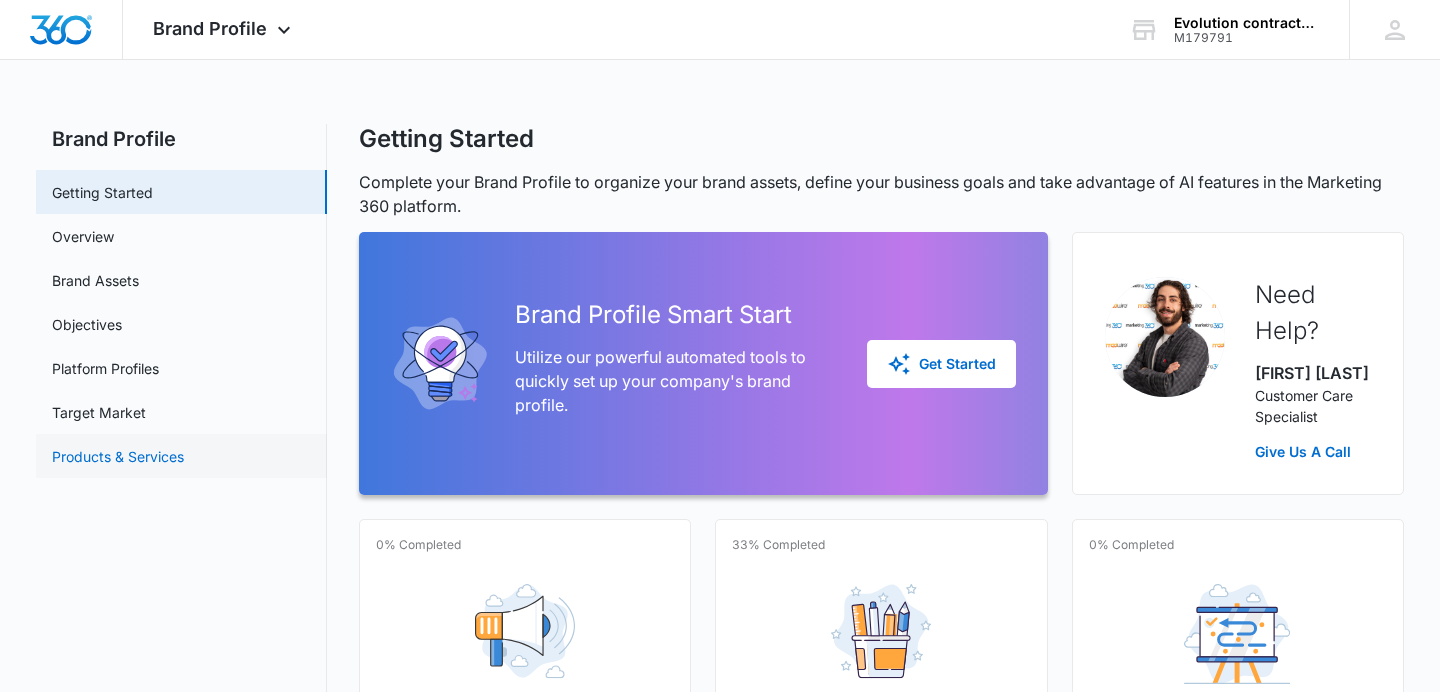 click on "Products & Services" at bounding box center (118, 456) 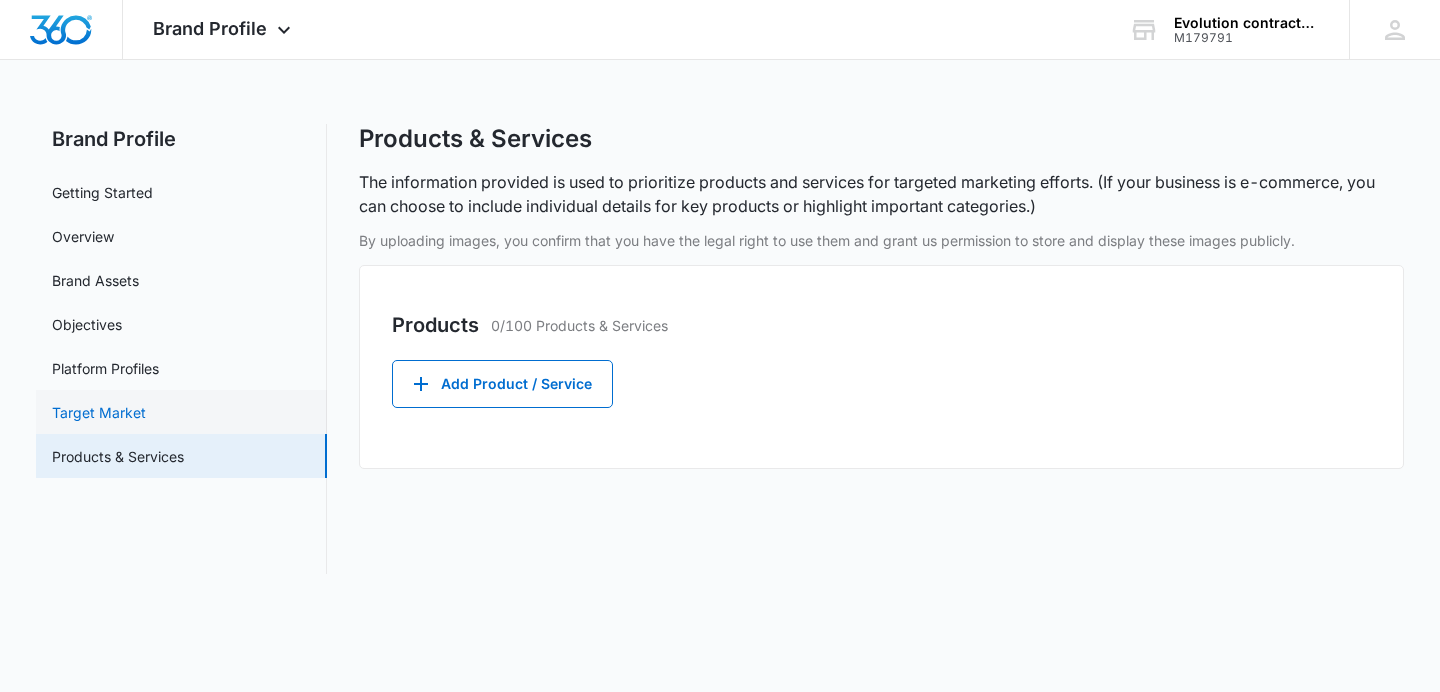 click on "Target Market" at bounding box center [99, 412] 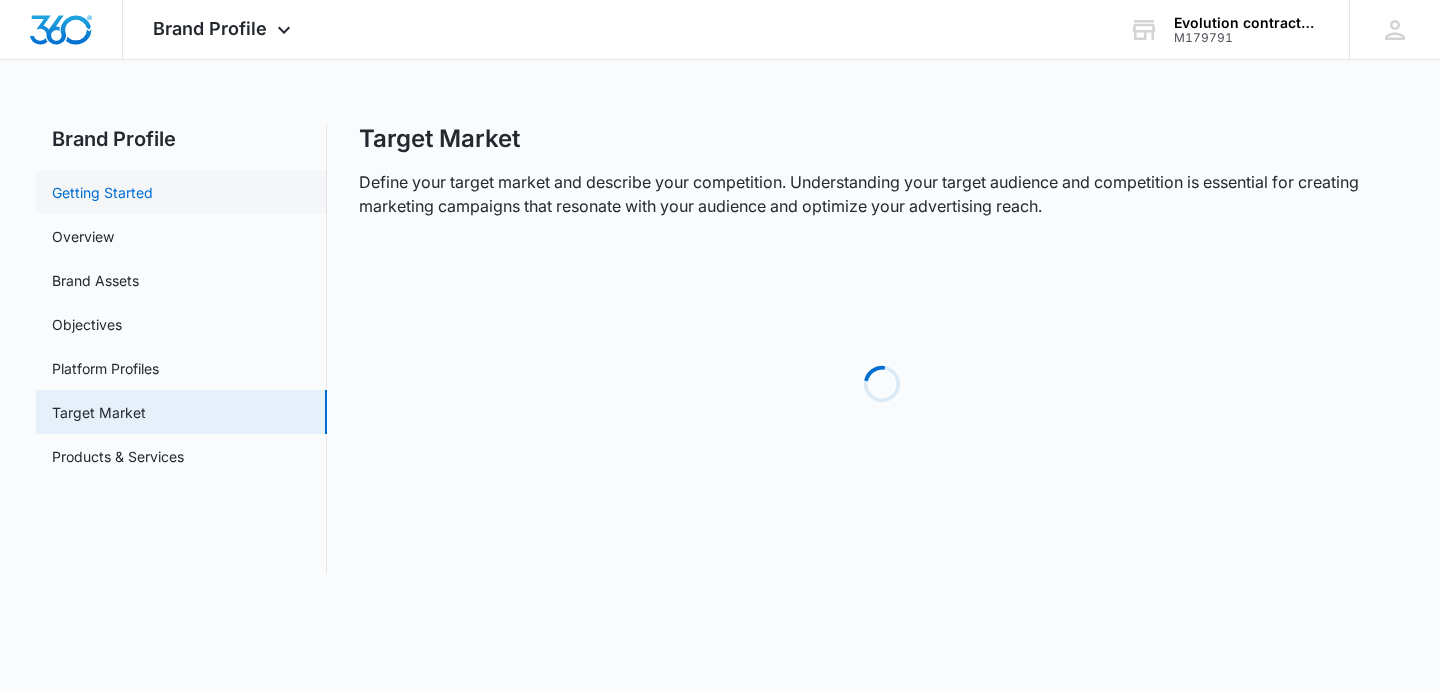 click on "Getting Started" at bounding box center (102, 192) 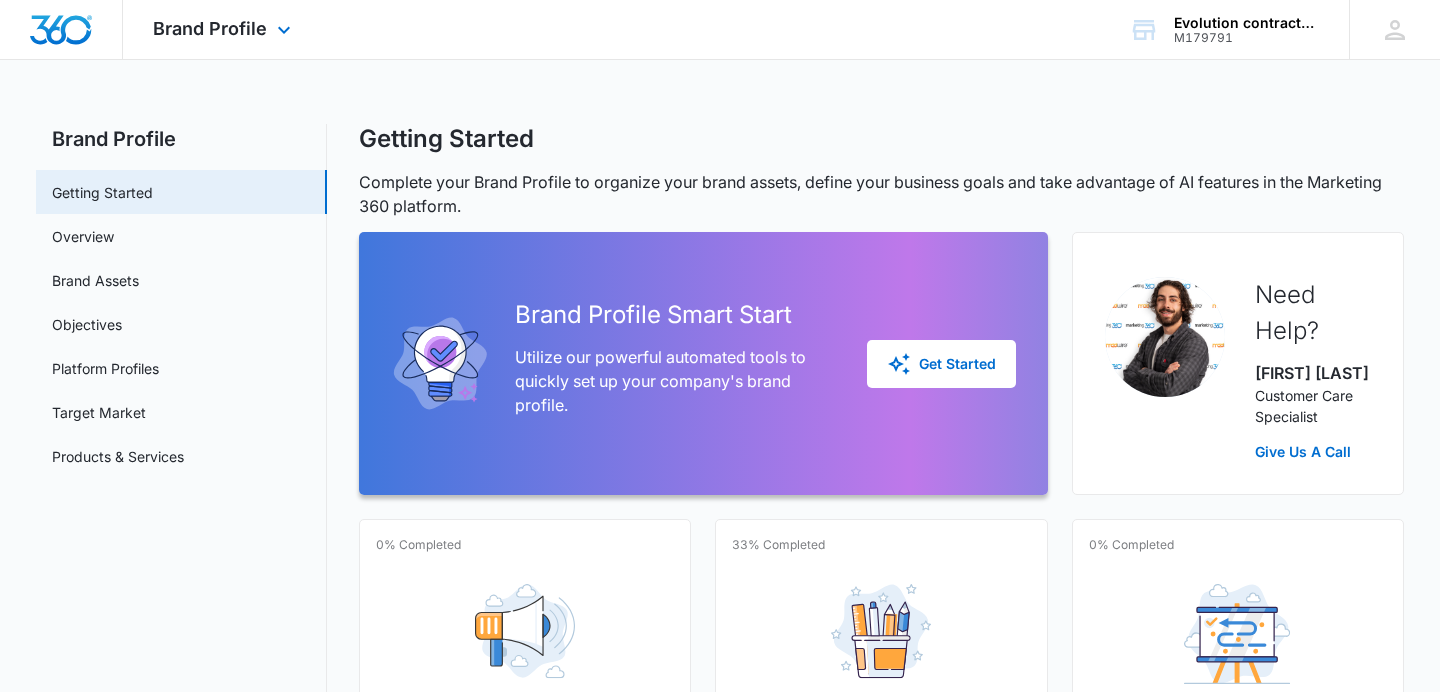click on "Brand Profile Apps Reputation Websites Forms CRM Email Social Shop Payments POS Content Ads Intelligence Files Brand Settings" at bounding box center (224, 29) 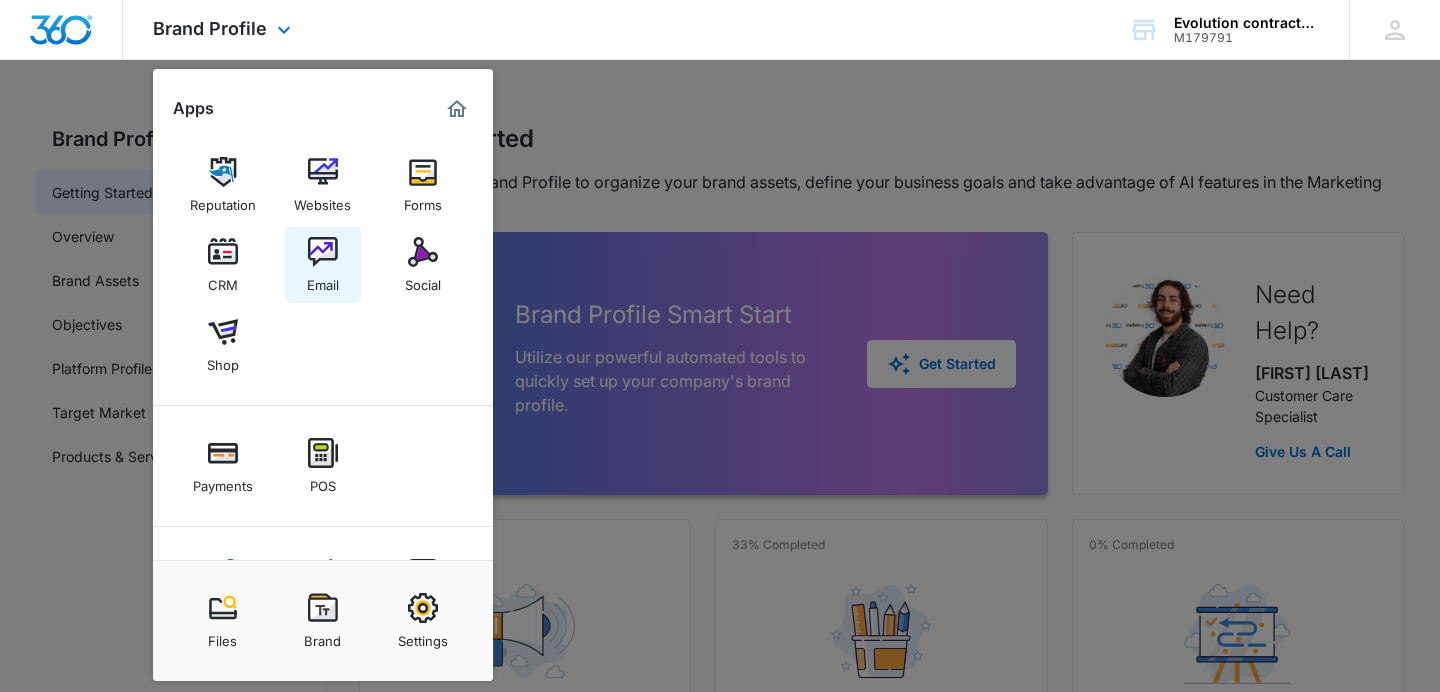 click on "Email" at bounding box center [323, 265] 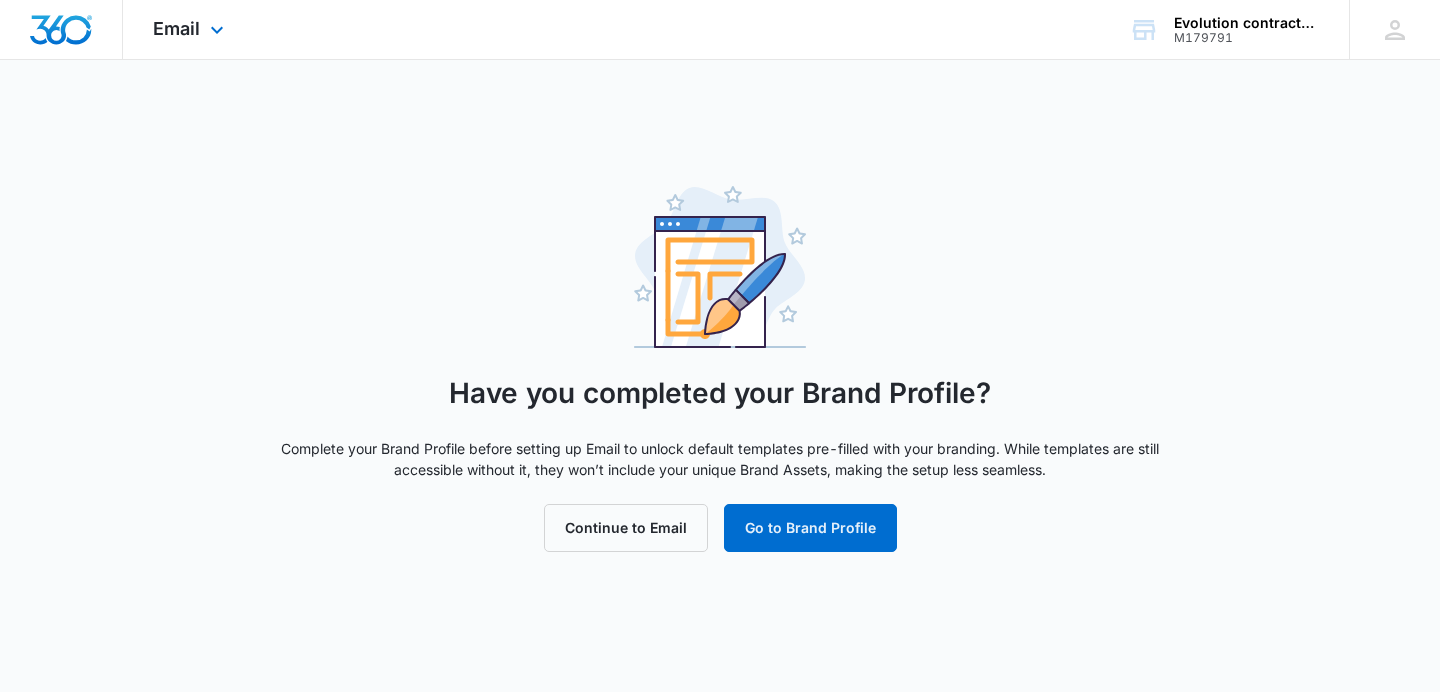 click at bounding box center [61, 29] 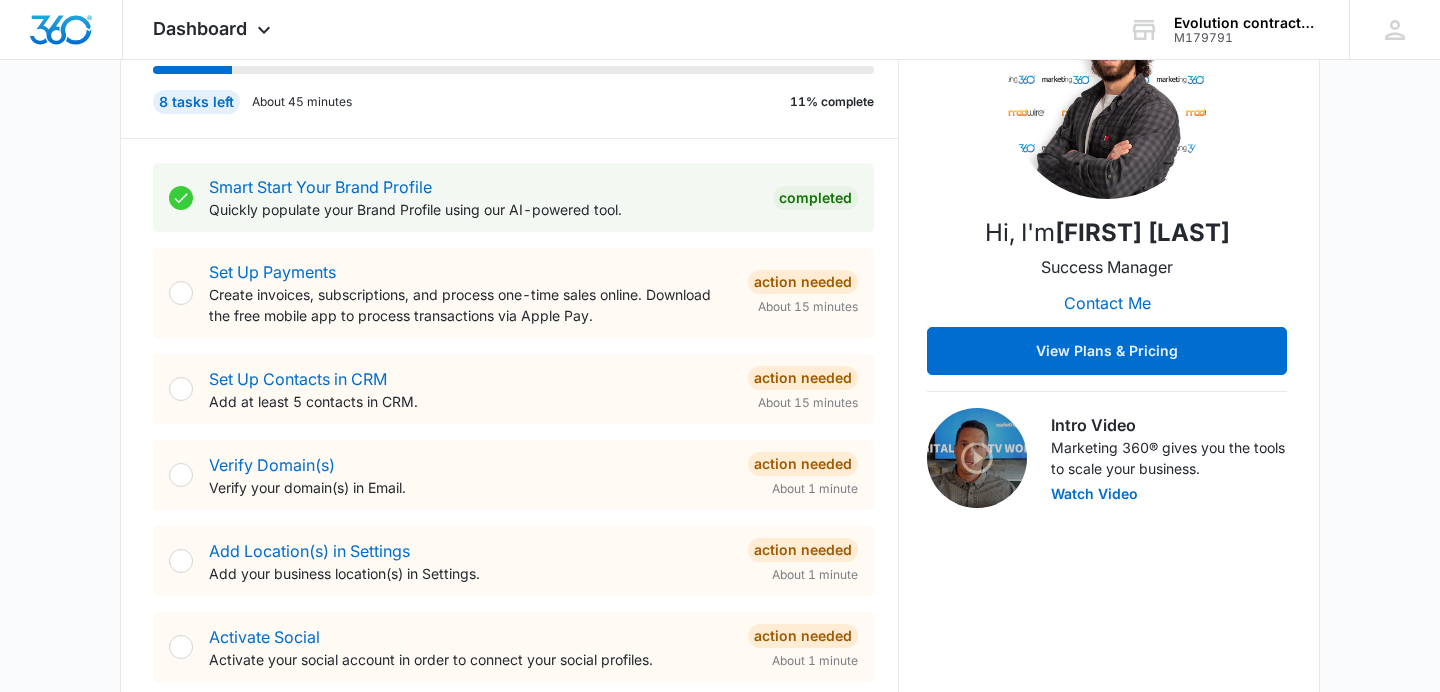 scroll, scrollTop: 297, scrollLeft: 0, axis: vertical 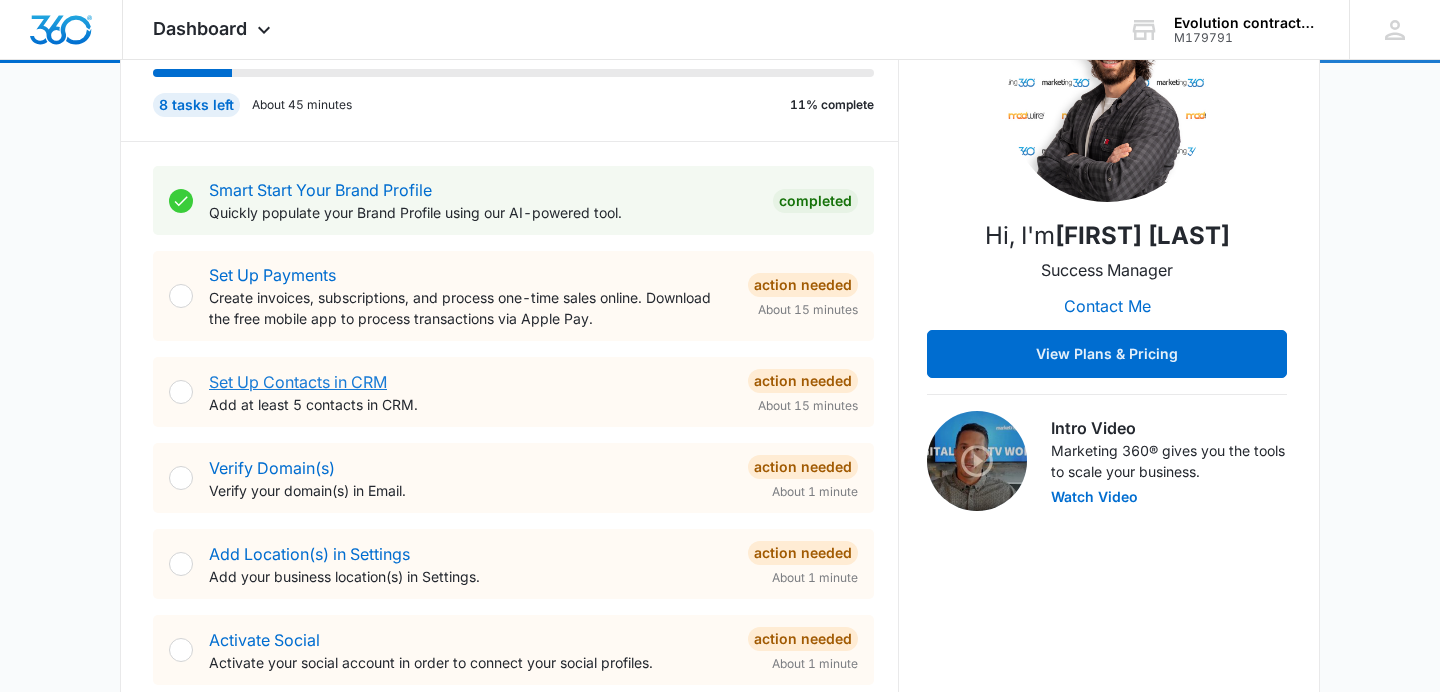 click on "Set Up Contacts in CRM" at bounding box center (298, 382) 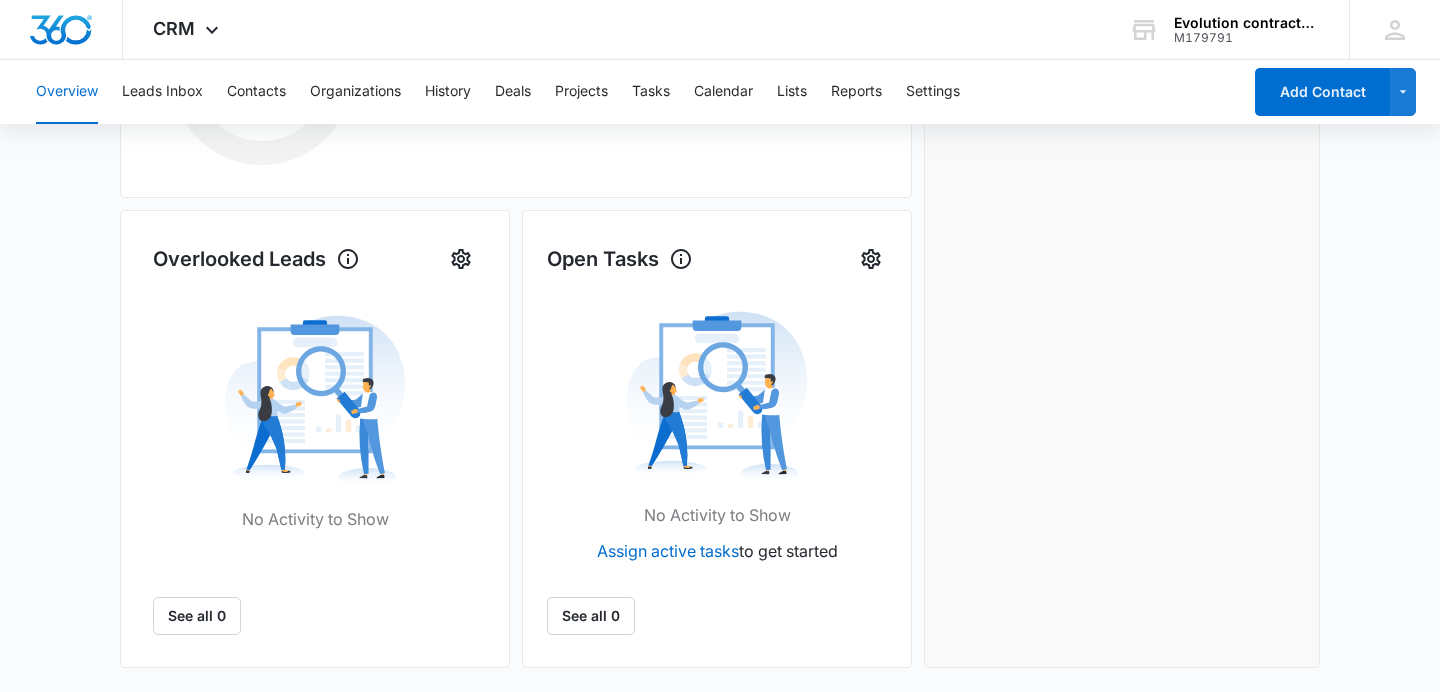 scroll, scrollTop: 0, scrollLeft: 0, axis: both 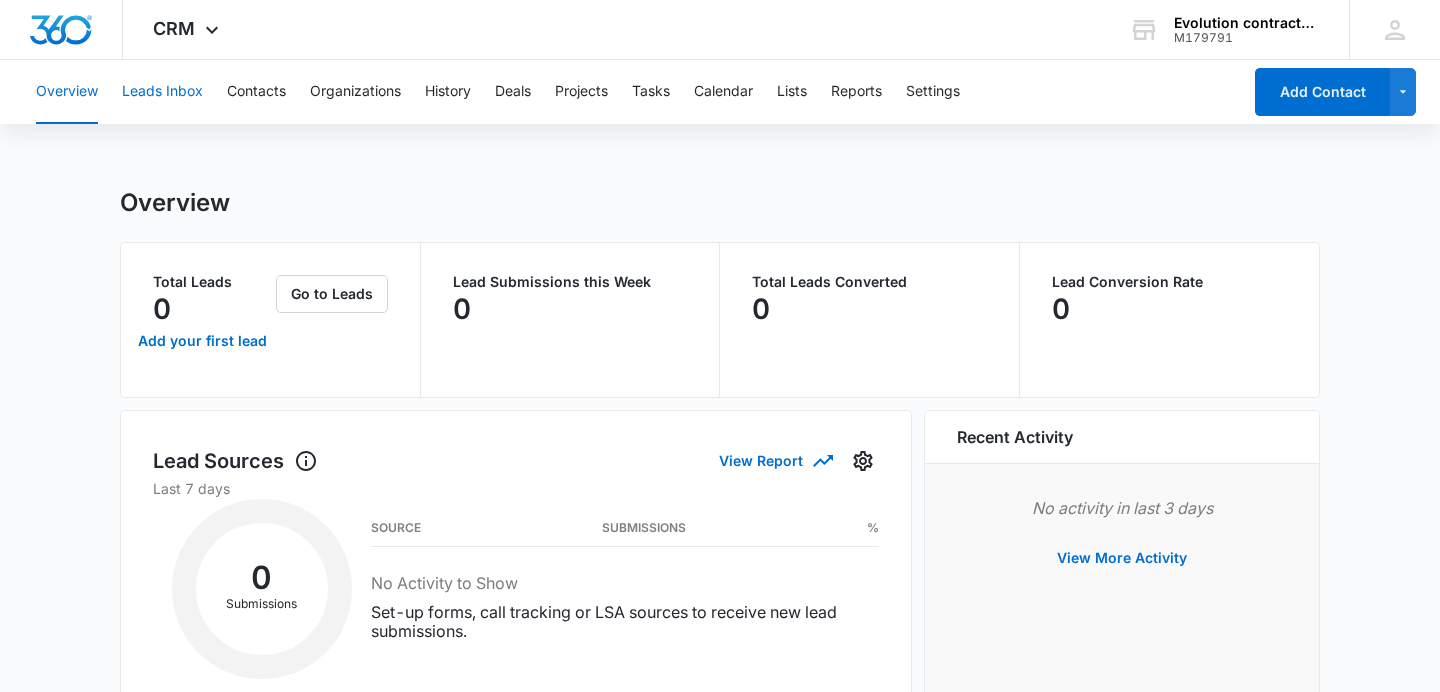 click on "Leads Inbox" at bounding box center (162, 92) 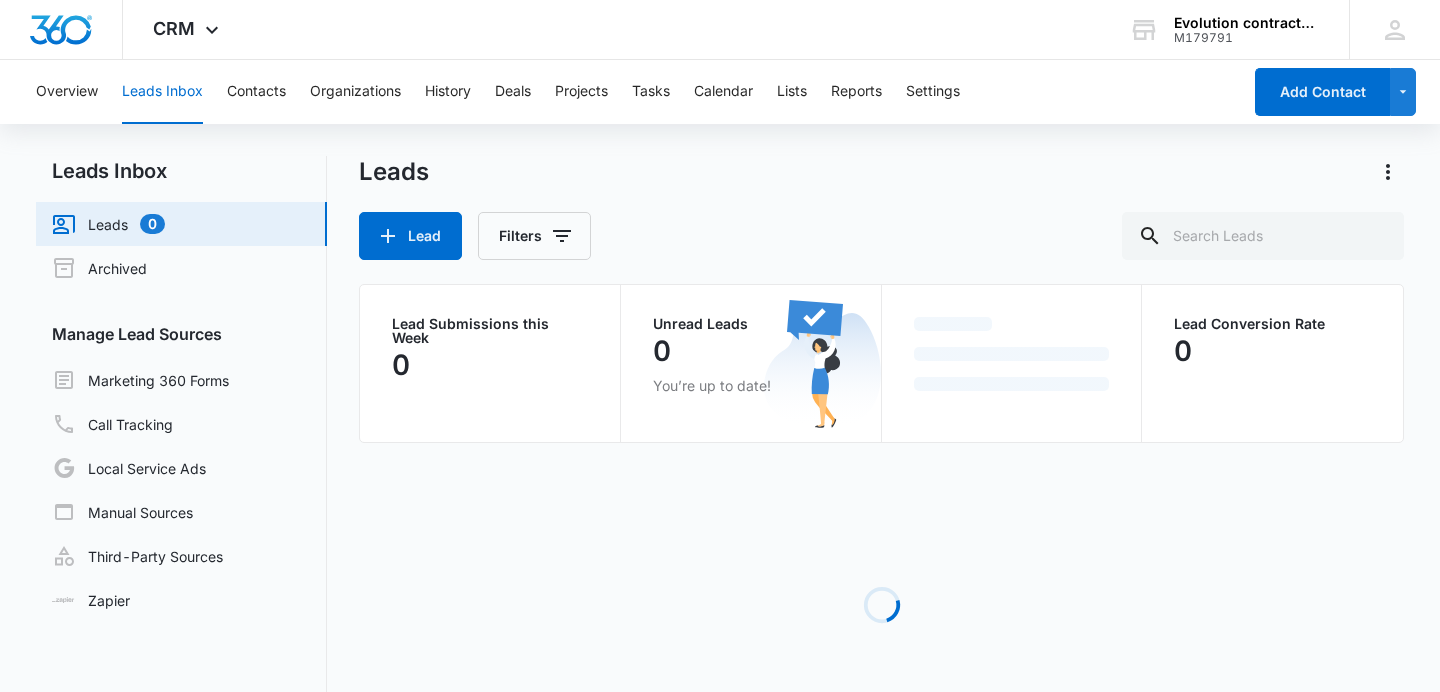 scroll, scrollTop: 0, scrollLeft: 0, axis: both 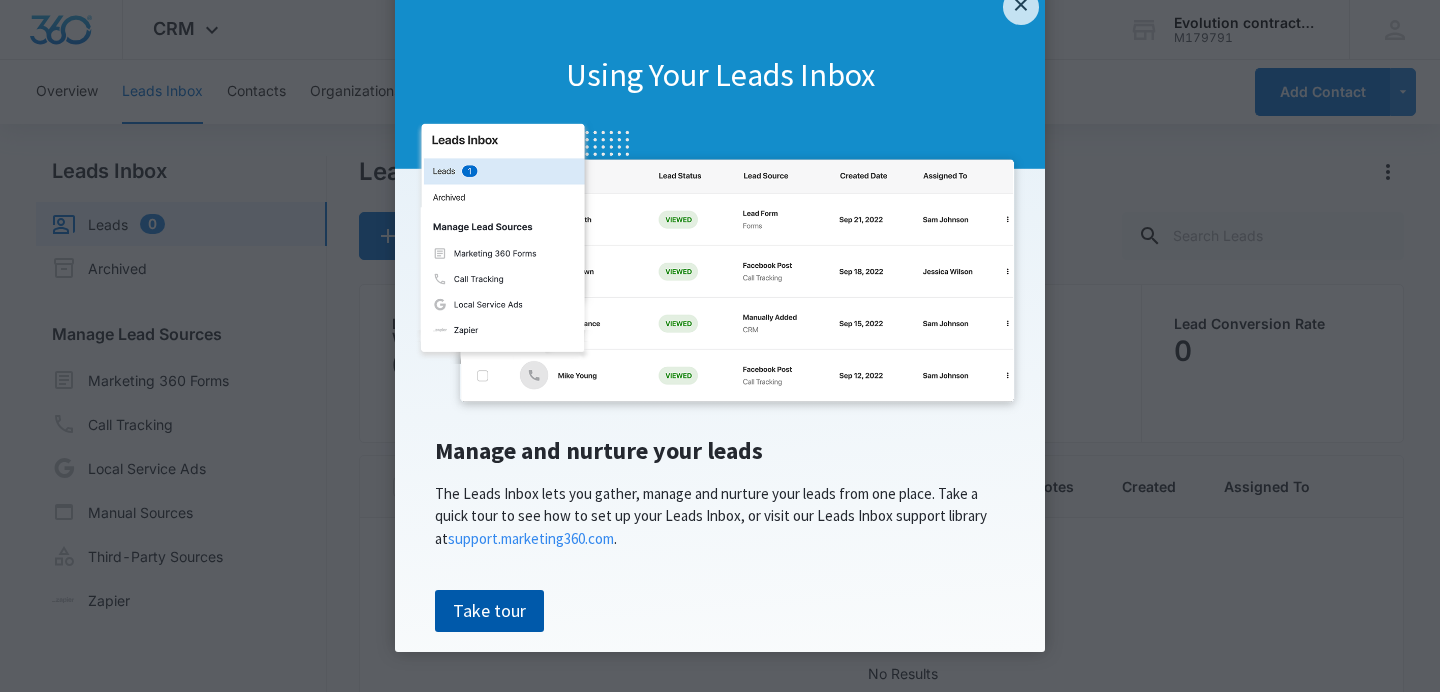 click on "Take tour" at bounding box center (489, 611) 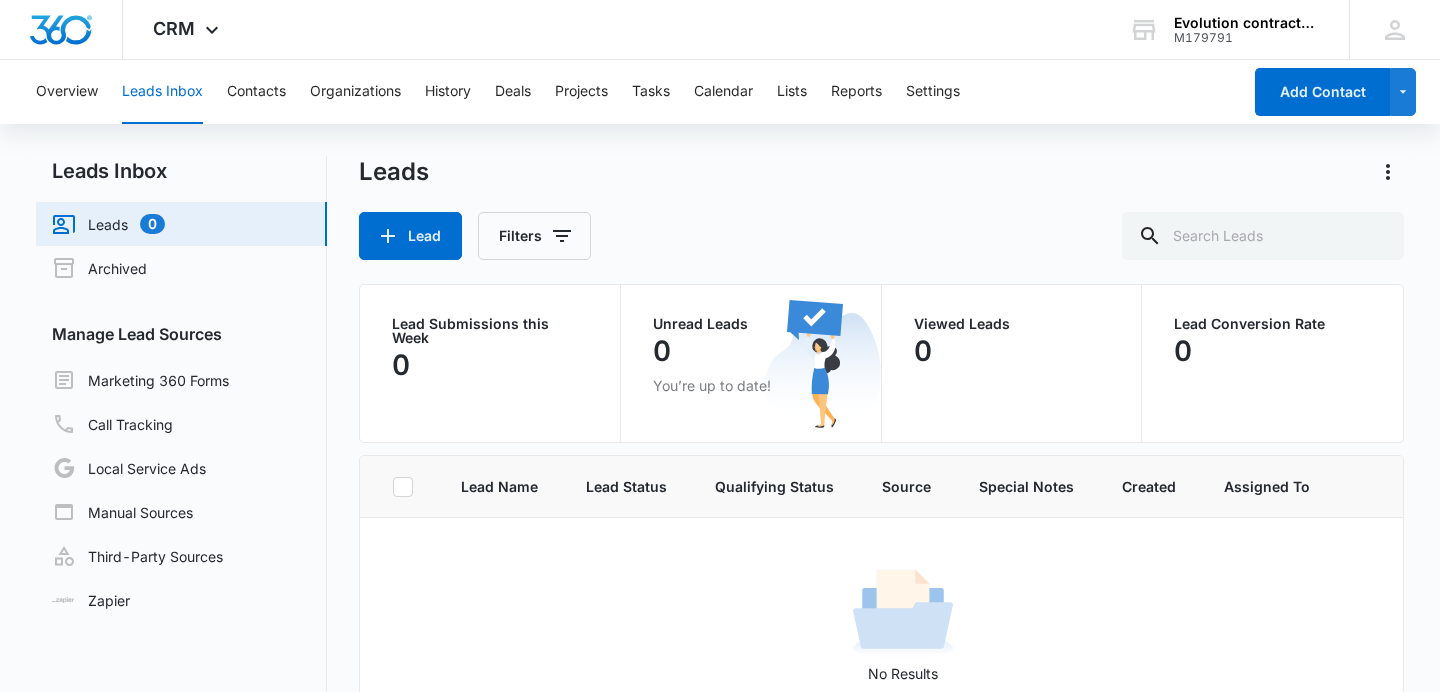 scroll, scrollTop: 0, scrollLeft: 0, axis: both 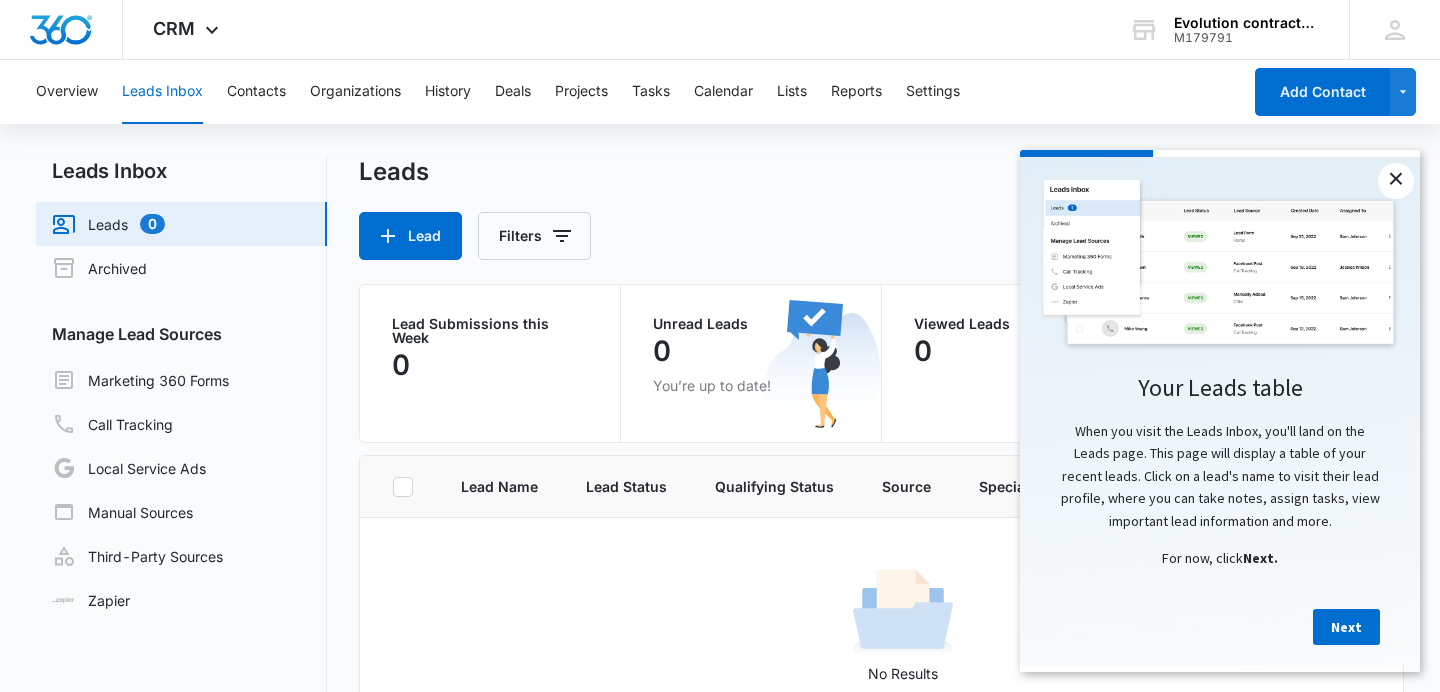click on "×" at bounding box center (1396, 181) 